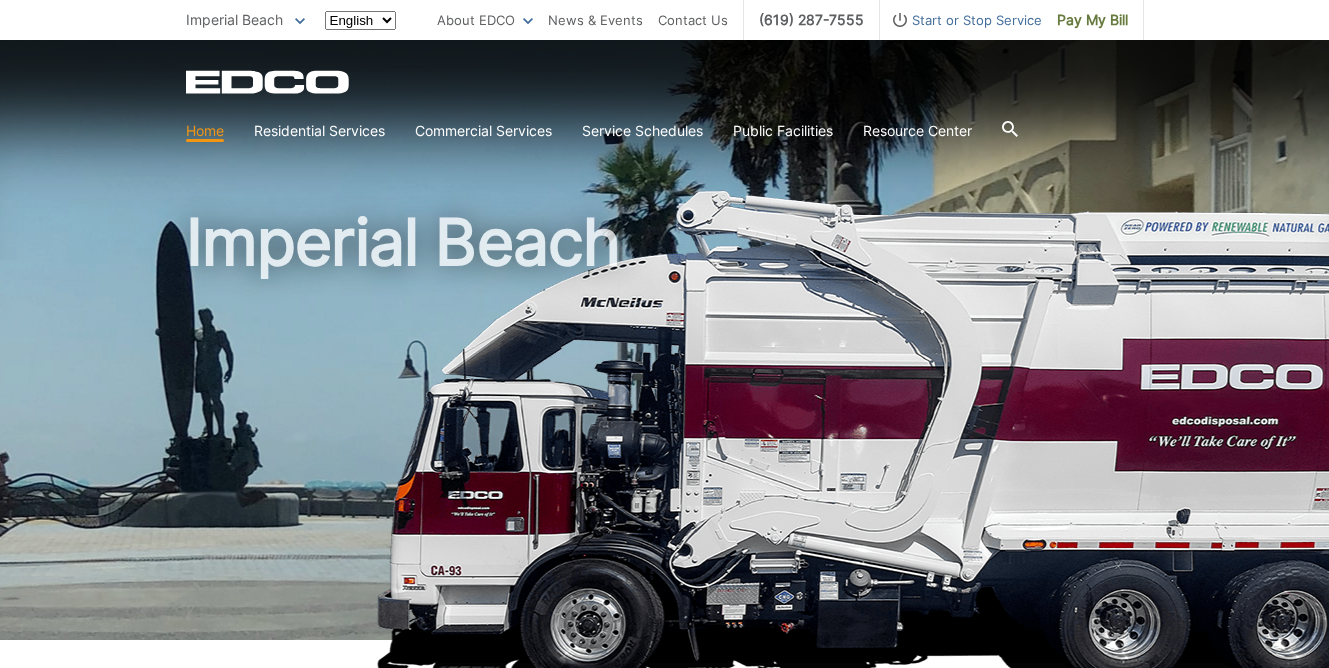 scroll, scrollTop: 0, scrollLeft: 0, axis: both 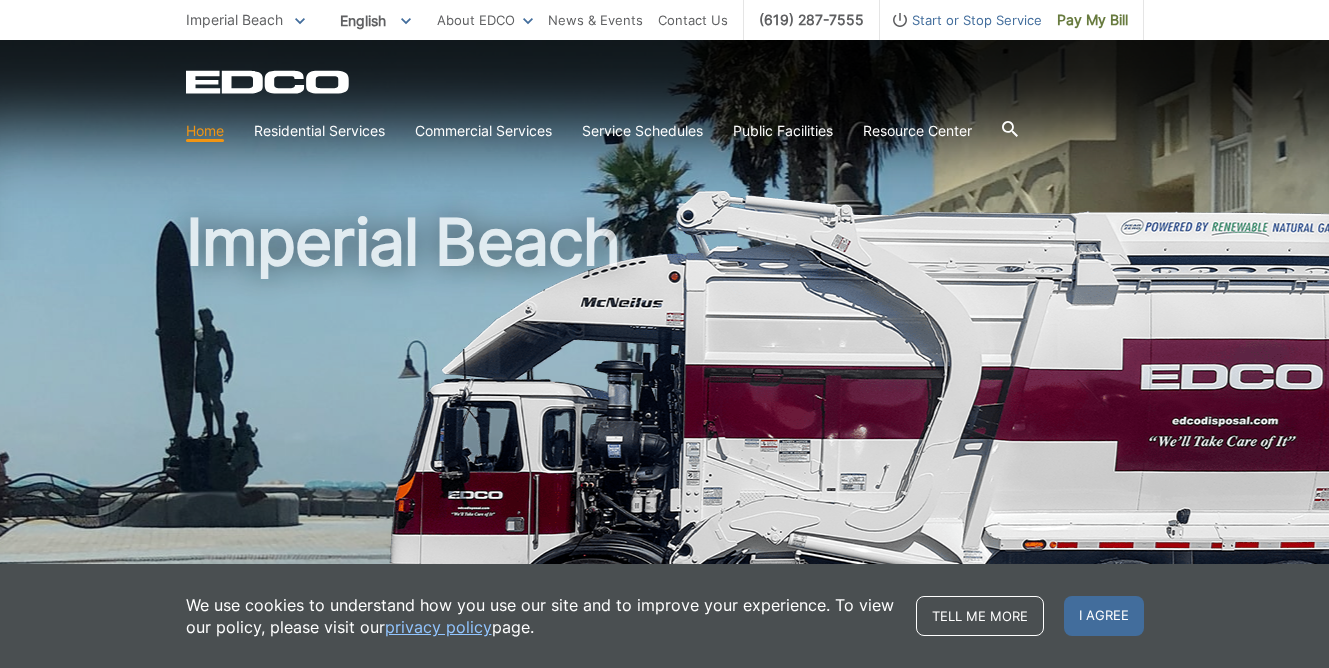 click on "Start or Stop Service" at bounding box center (961, 20) 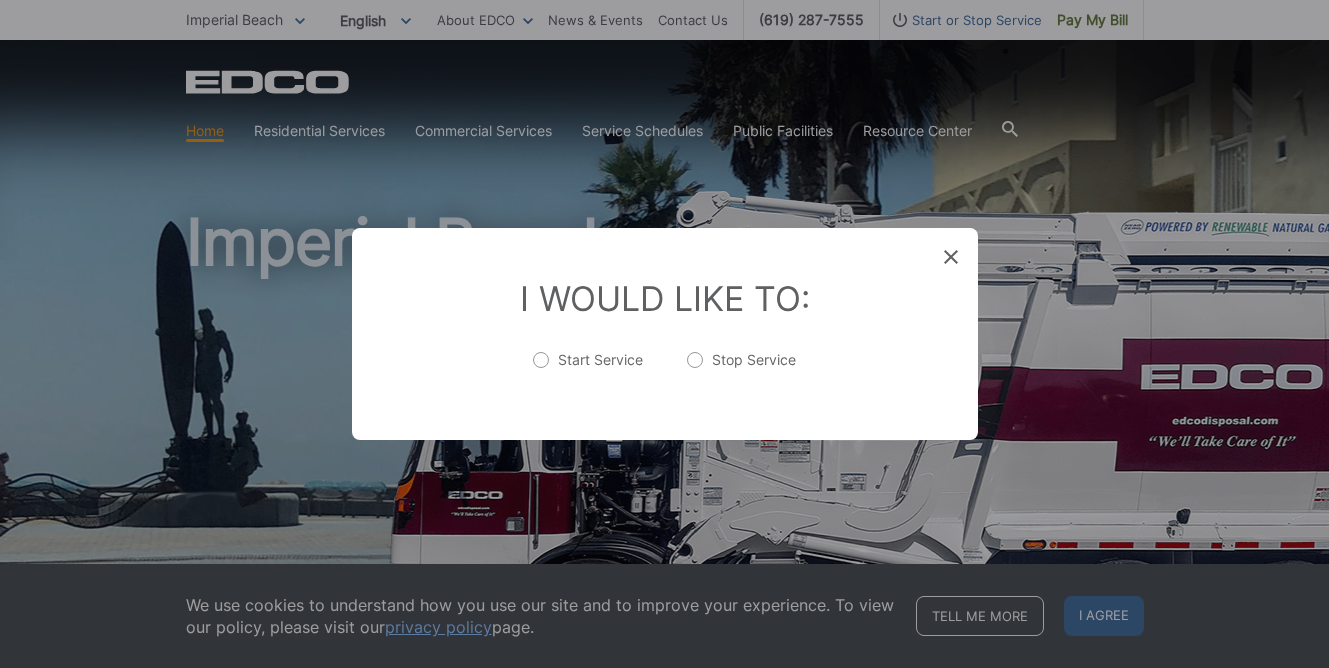 click on "Stop Service" at bounding box center [741, 370] 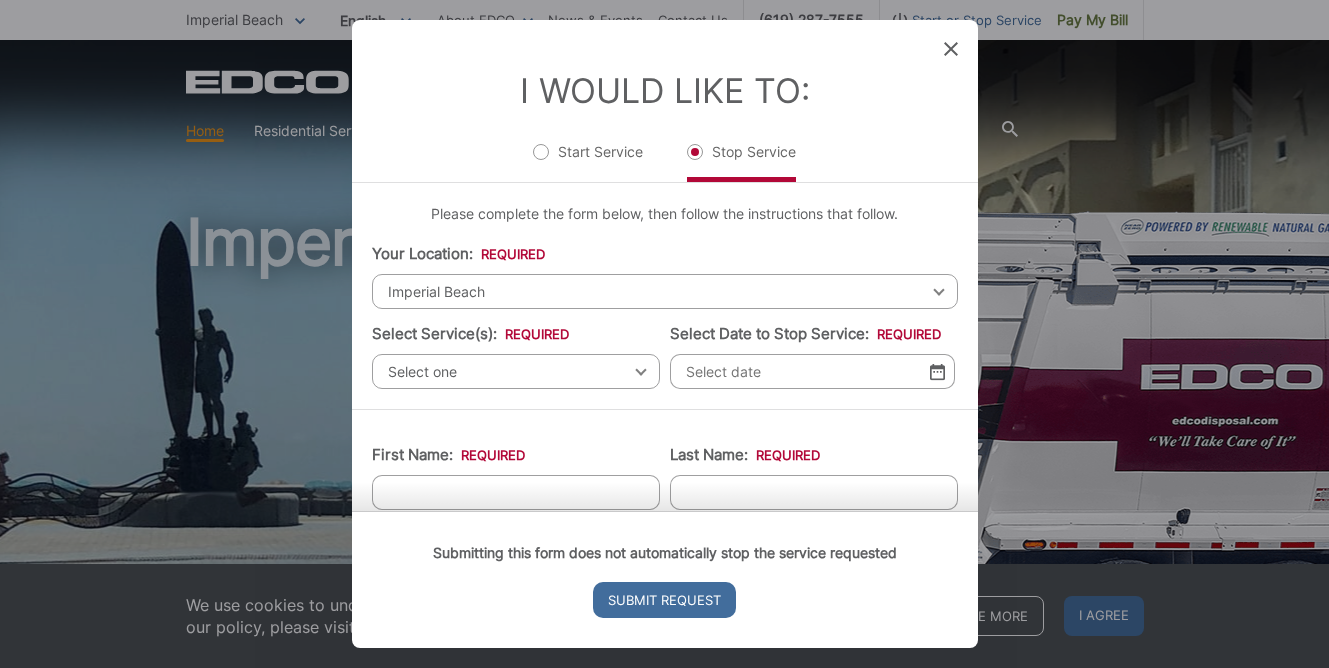 click on "Select one" at bounding box center (516, 371) 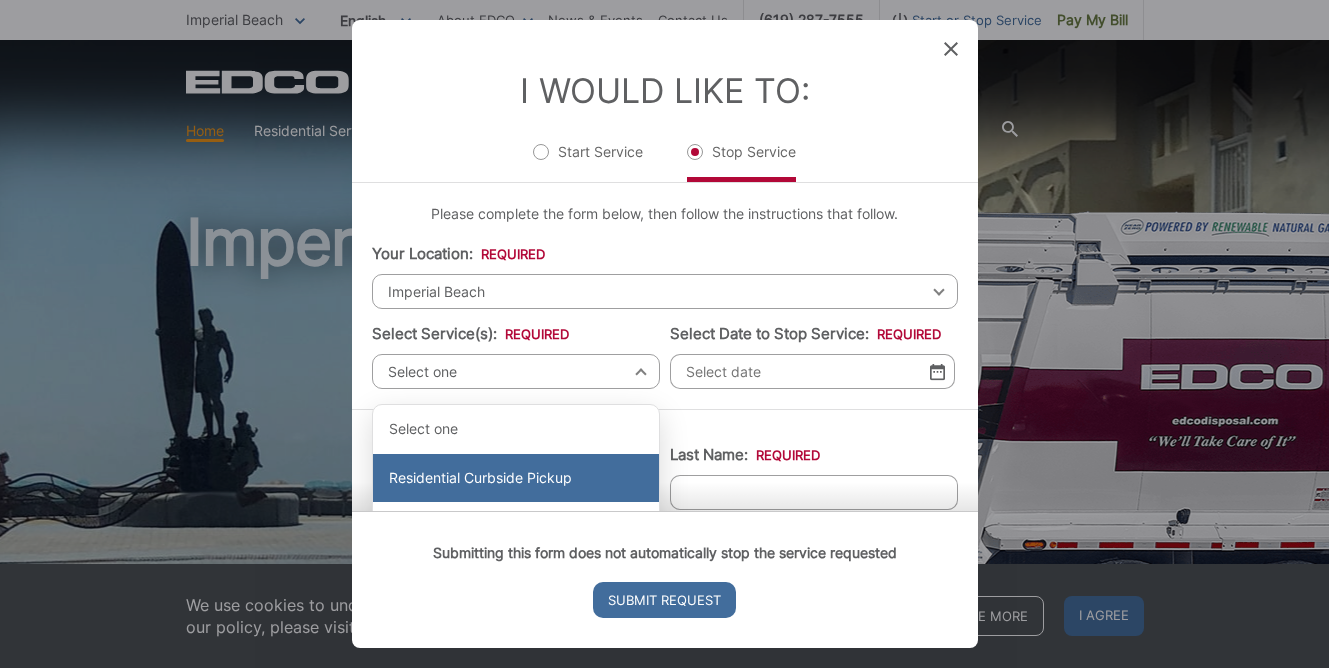 click on "Residential Curbside Pickup" at bounding box center (516, 478) 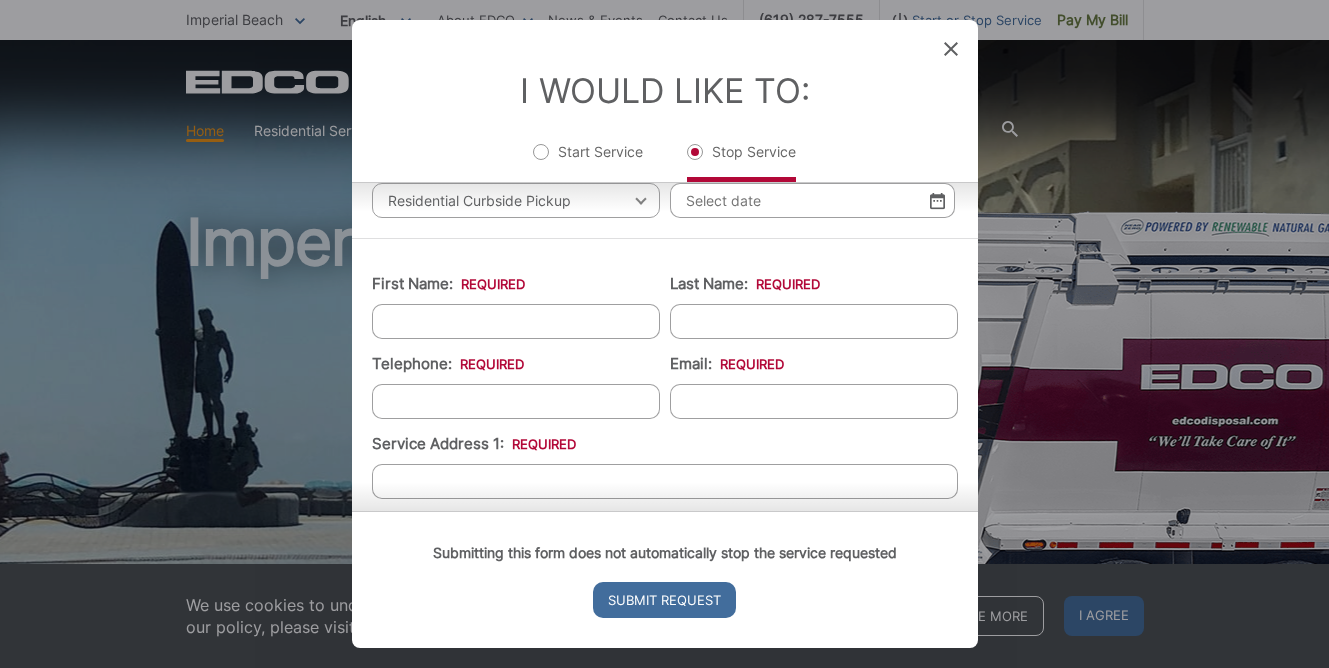 scroll, scrollTop: 100, scrollLeft: 0, axis: vertical 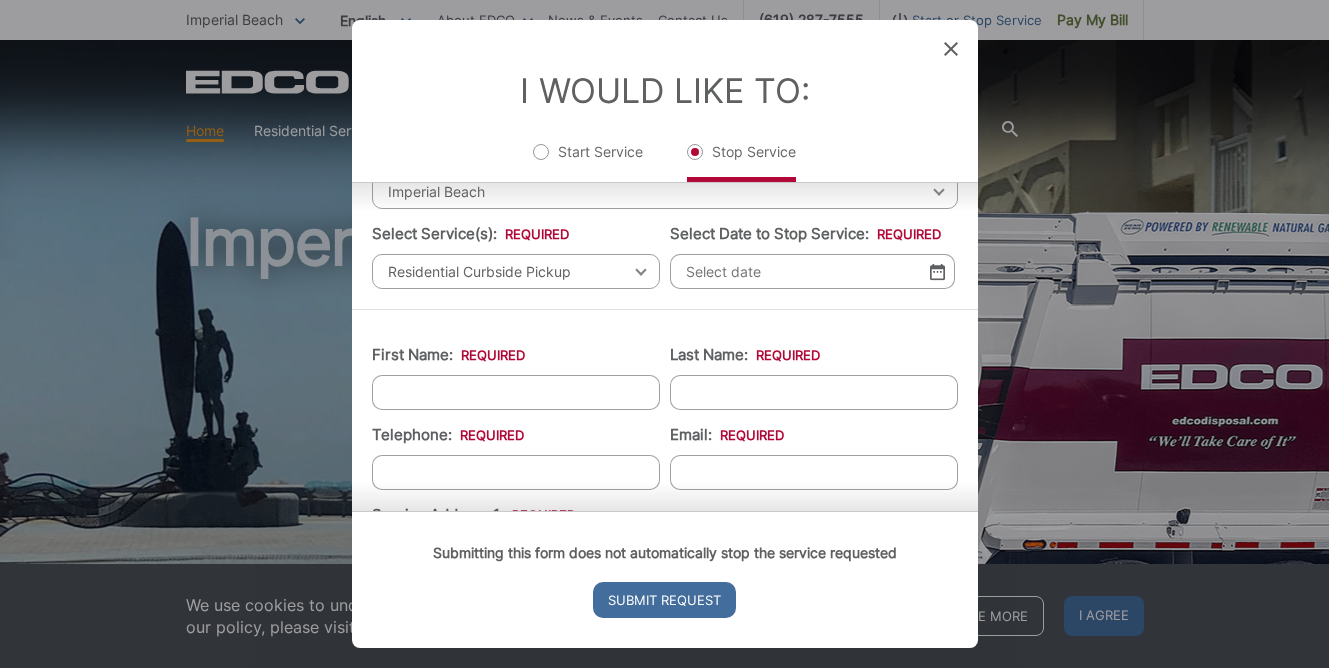 click on "Select Date to Stop Service: *" at bounding box center [812, 271] 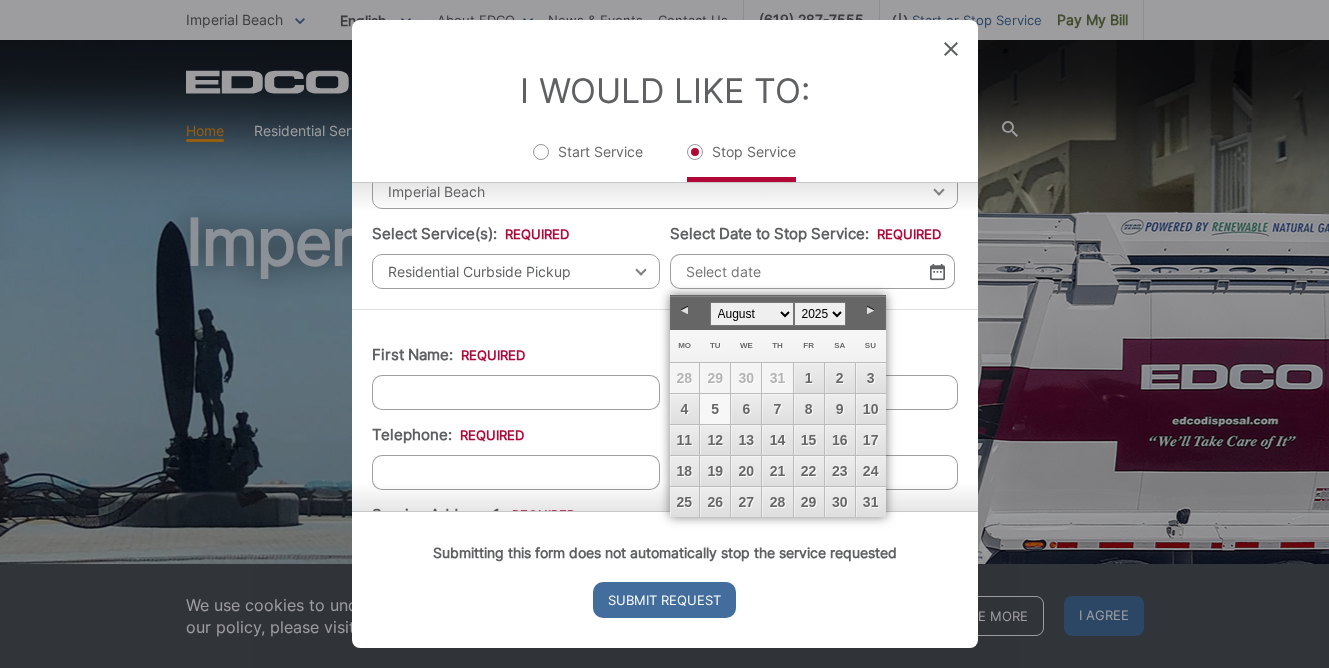 click on "5" at bounding box center (715, 409) 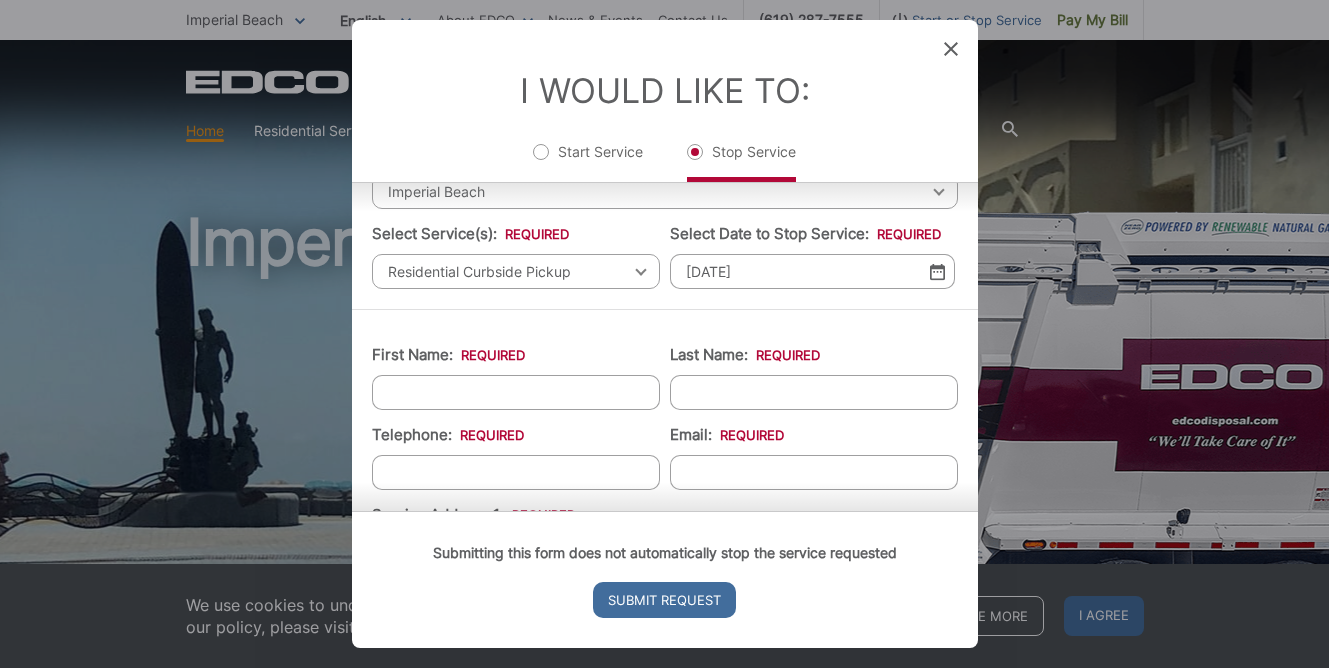 click on "First Name: *" at bounding box center (516, 392) 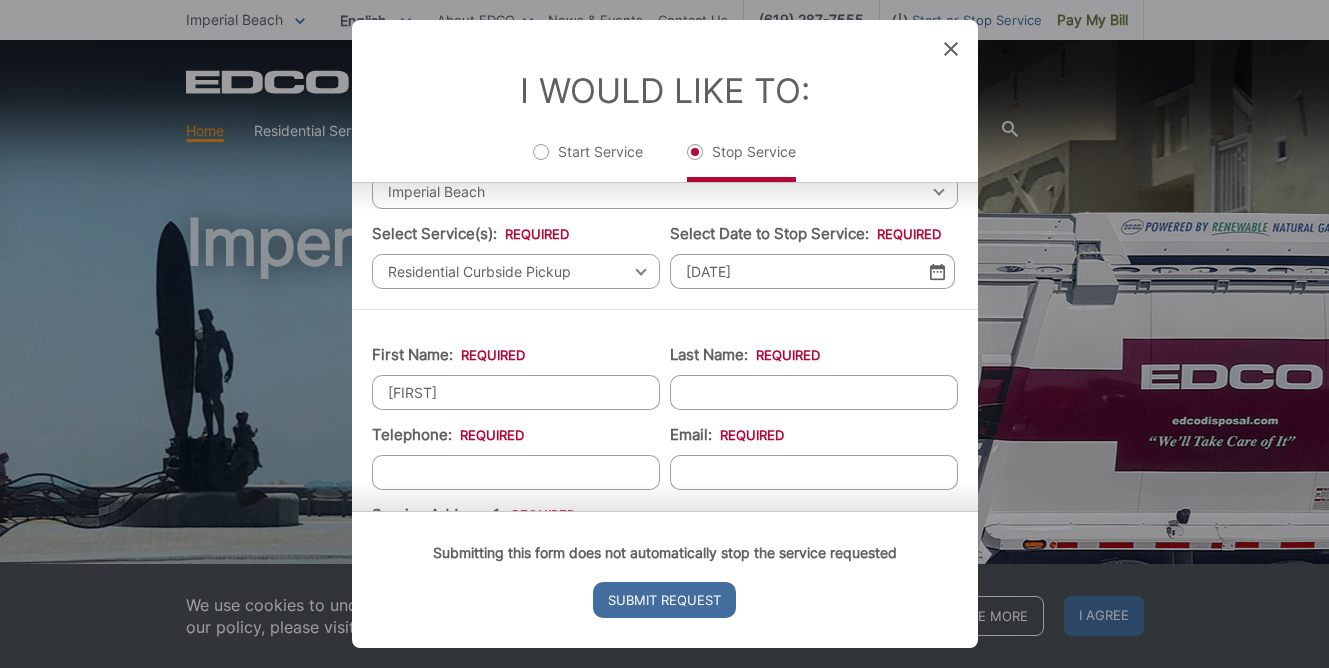 type on "[FIRST]" 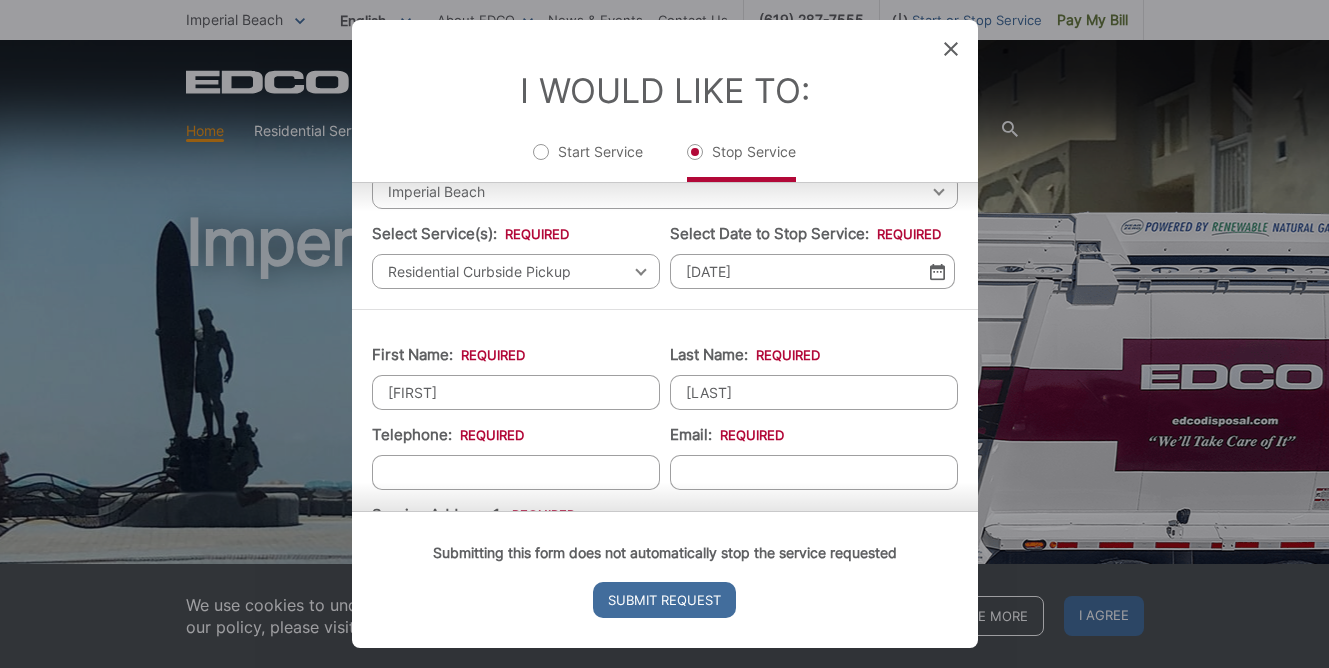 type on "[LAST]" 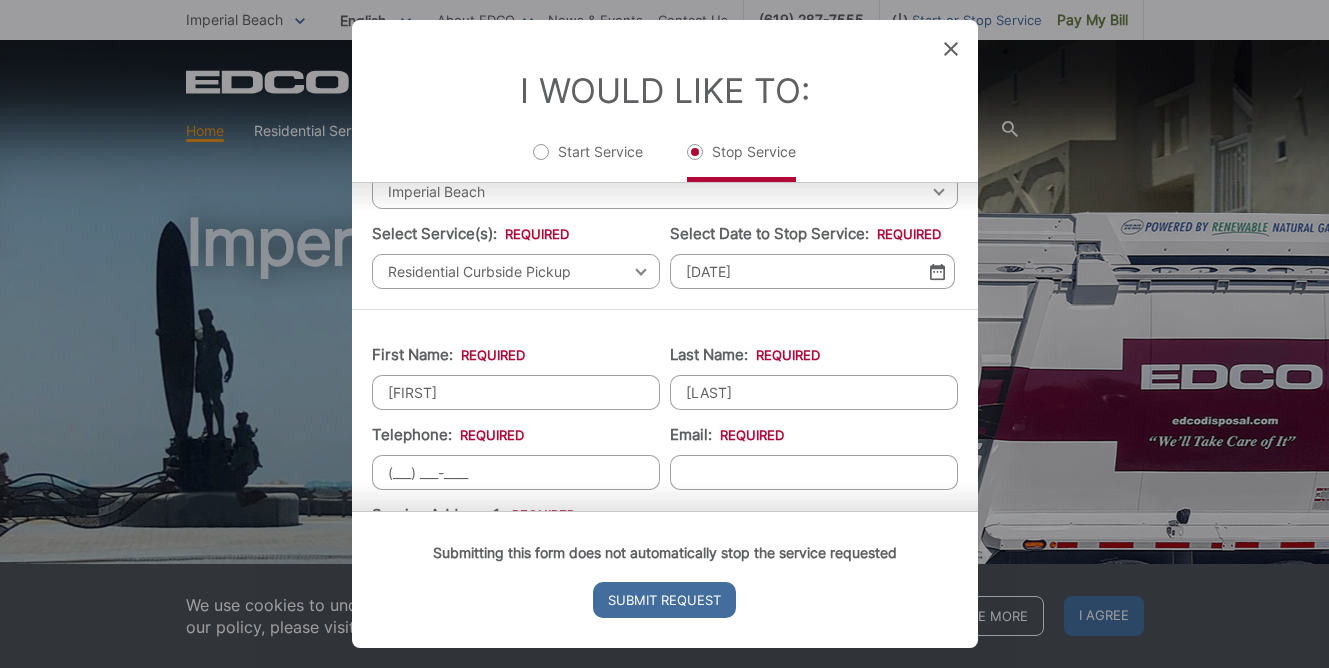 click on "(___) ___-____" at bounding box center (516, 472) 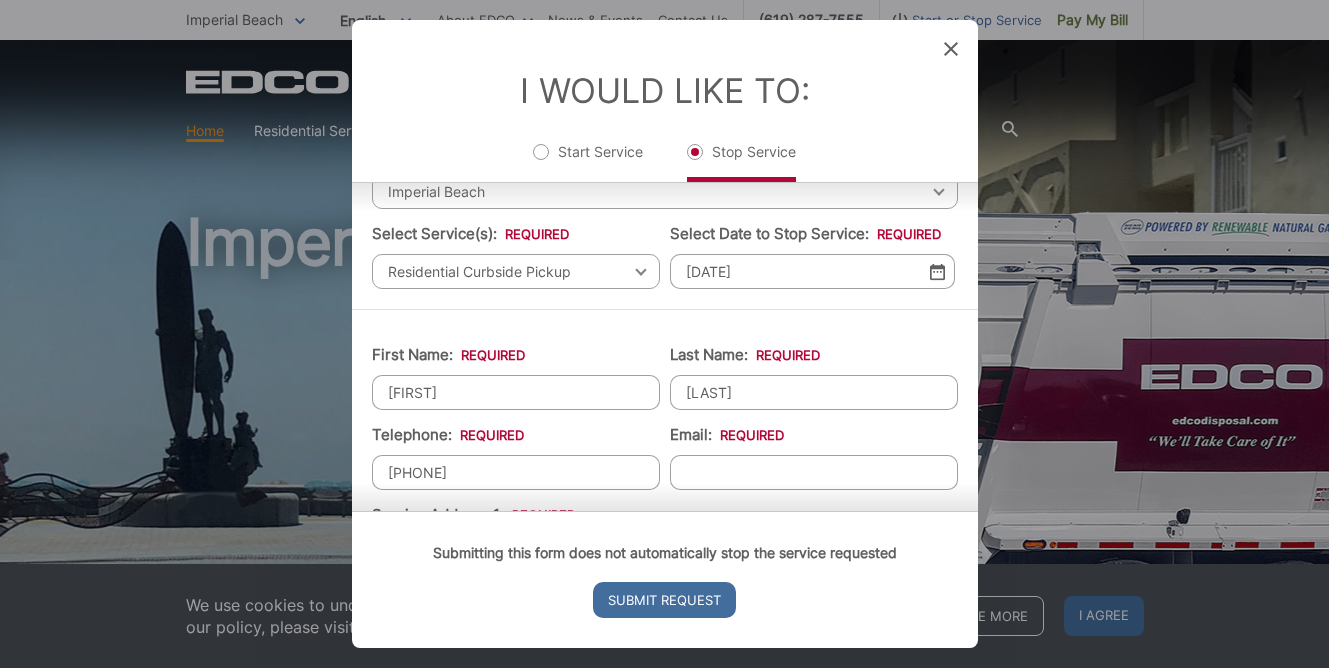 type on "[PHONE]" 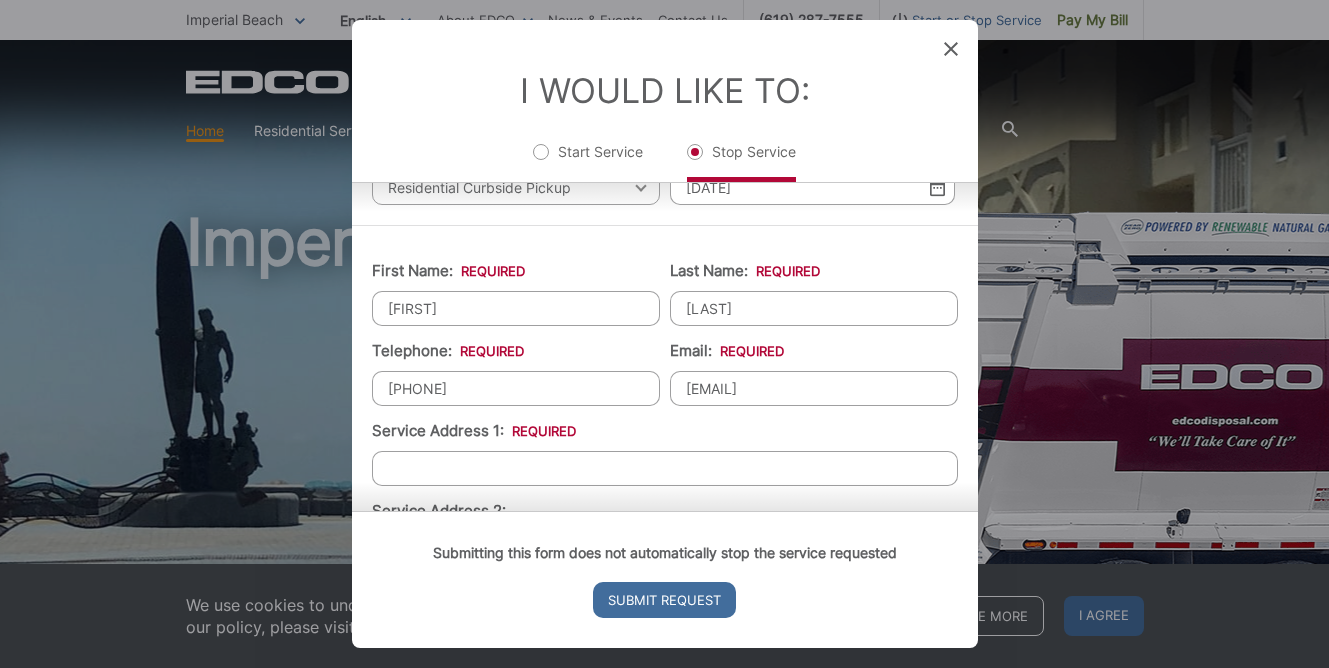 scroll, scrollTop: 221, scrollLeft: 0, axis: vertical 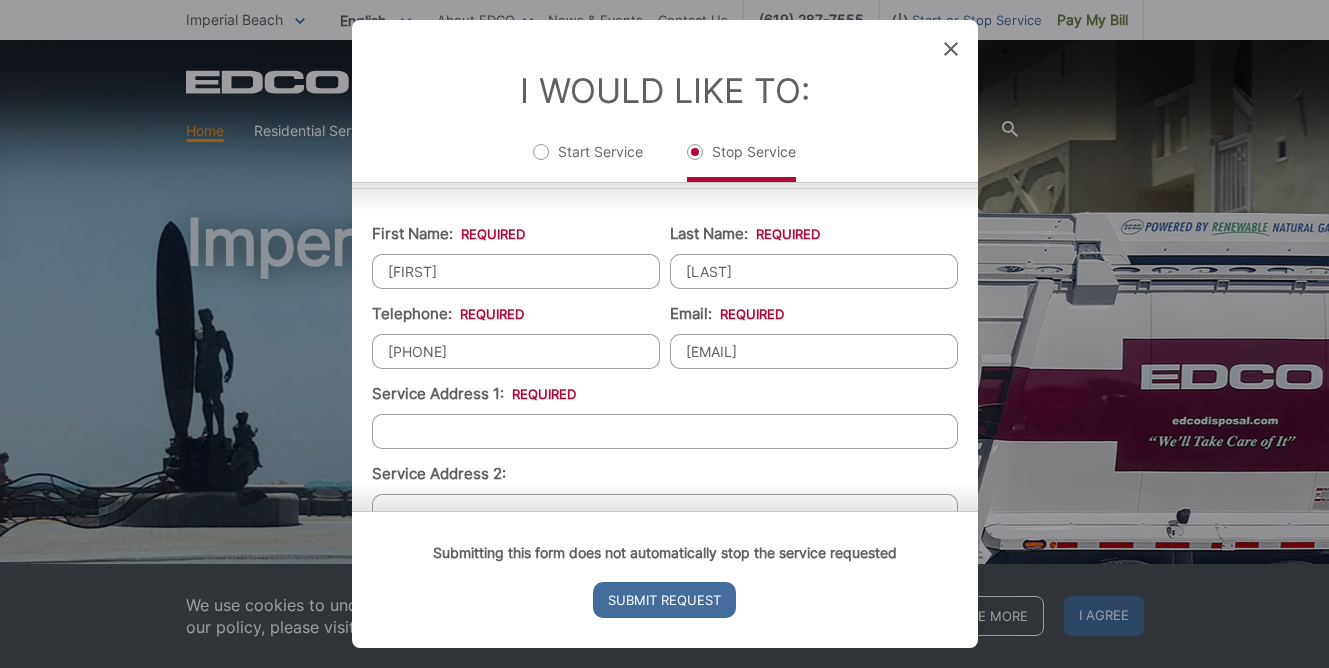 type on "[EMAIL]" 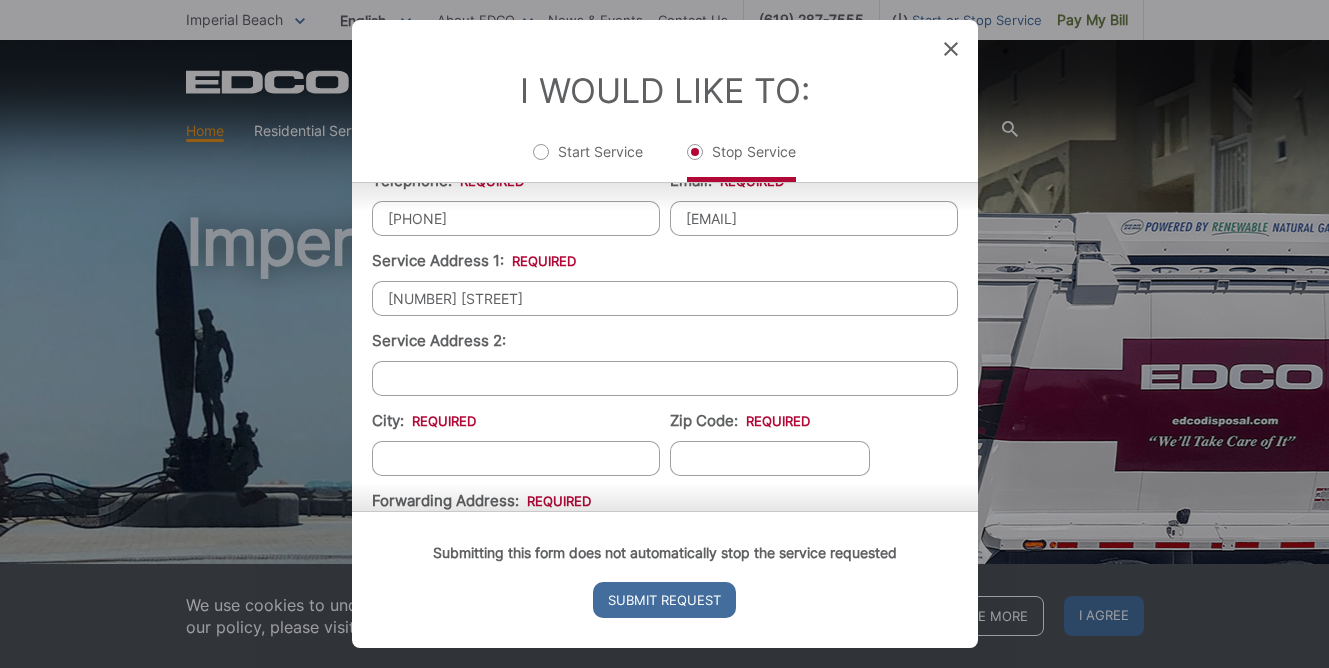 scroll, scrollTop: 378, scrollLeft: 0, axis: vertical 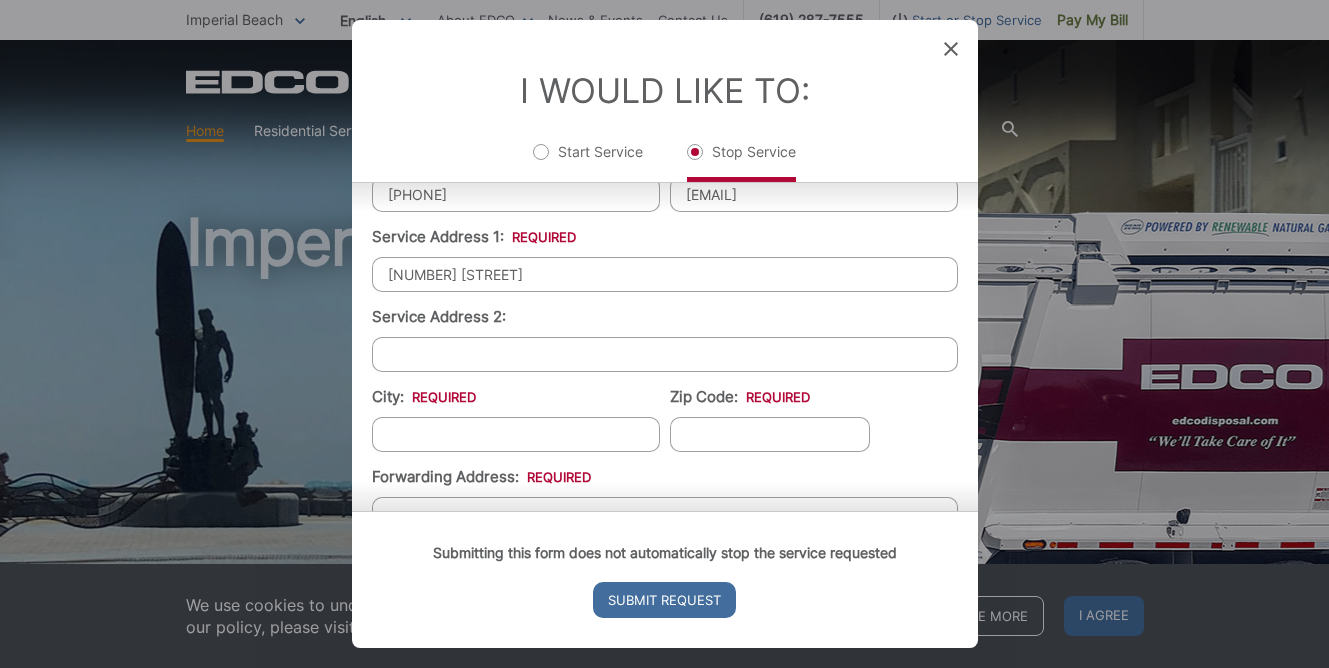 type on "[NUMBER] [STREET]" 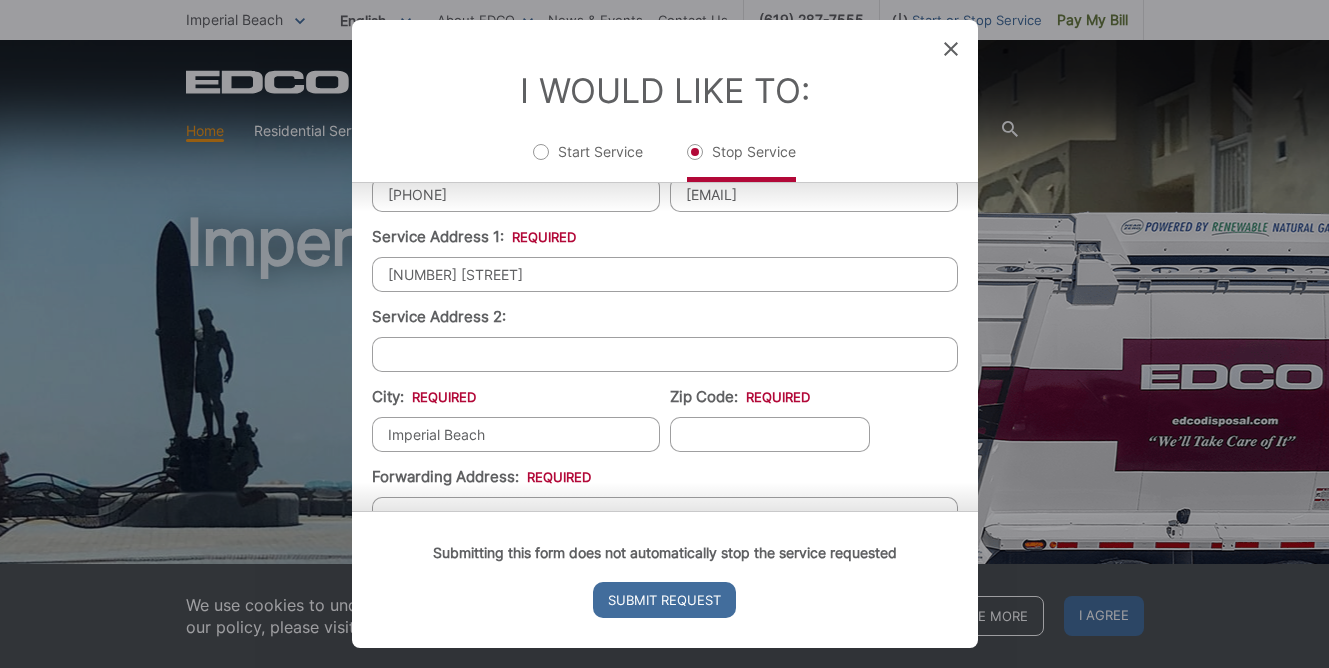 type on "Imperial Beach" 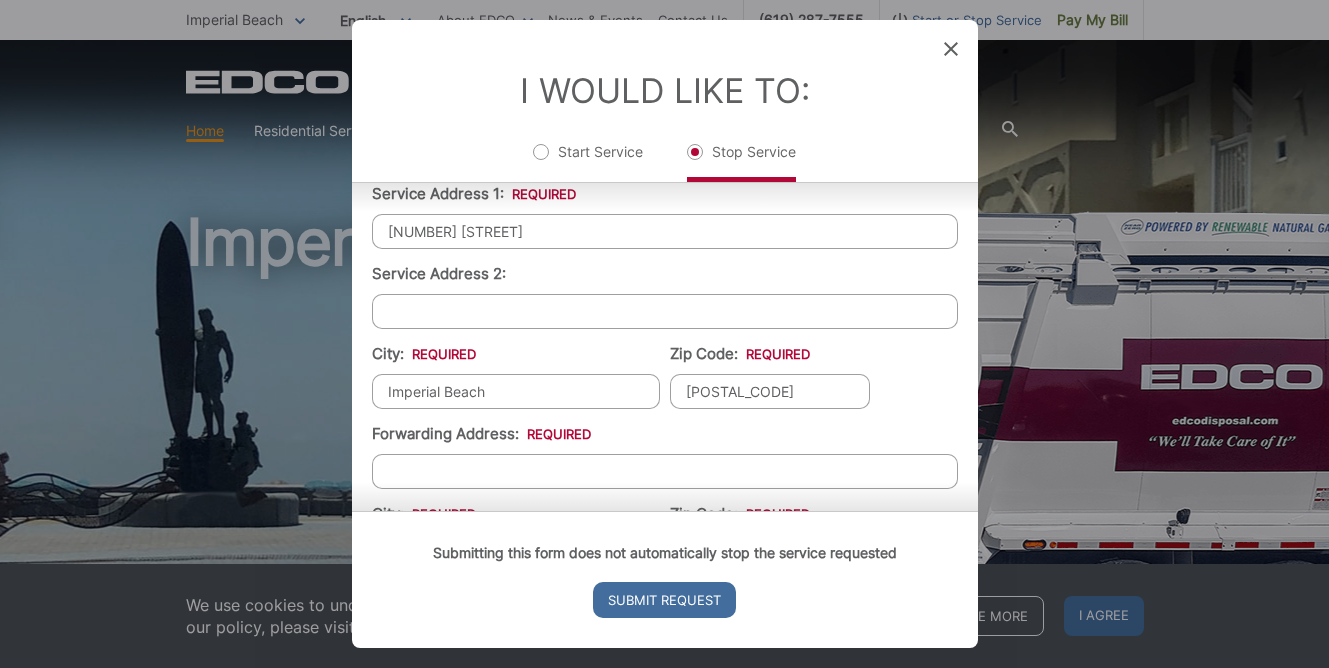 scroll, scrollTop: 447, scrollLeft: 0, axis: vertical 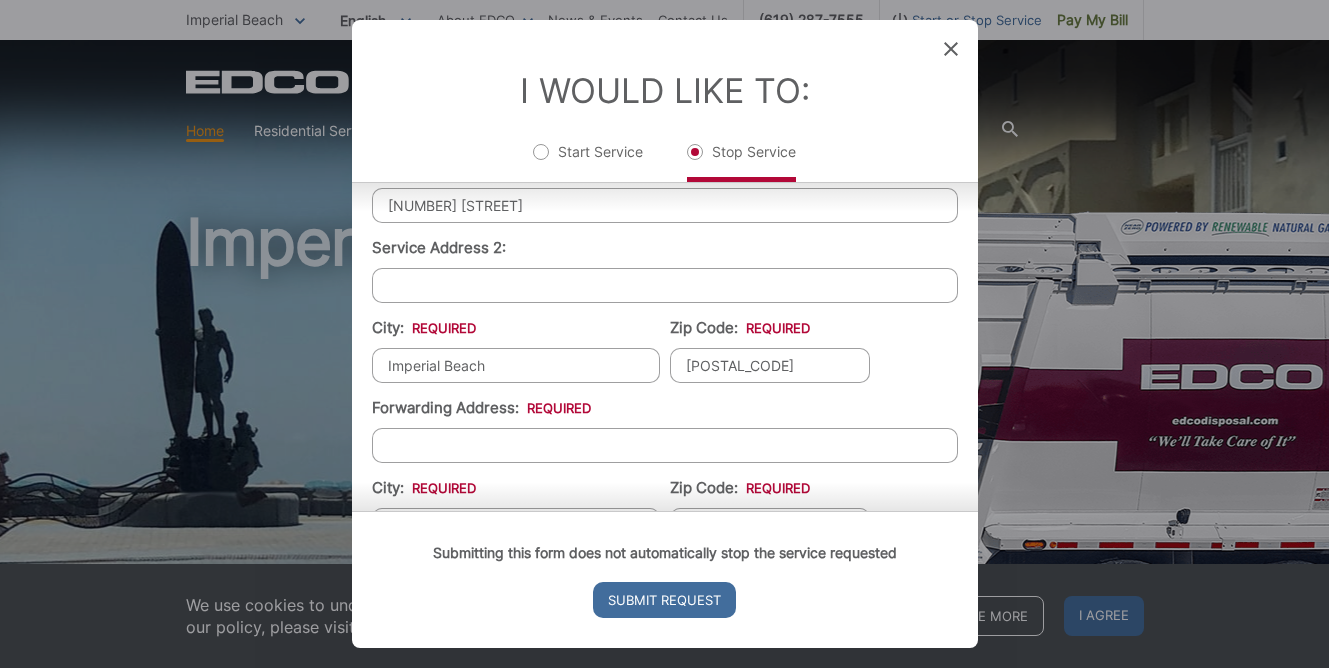 type on "[POSTAL_CODE]" 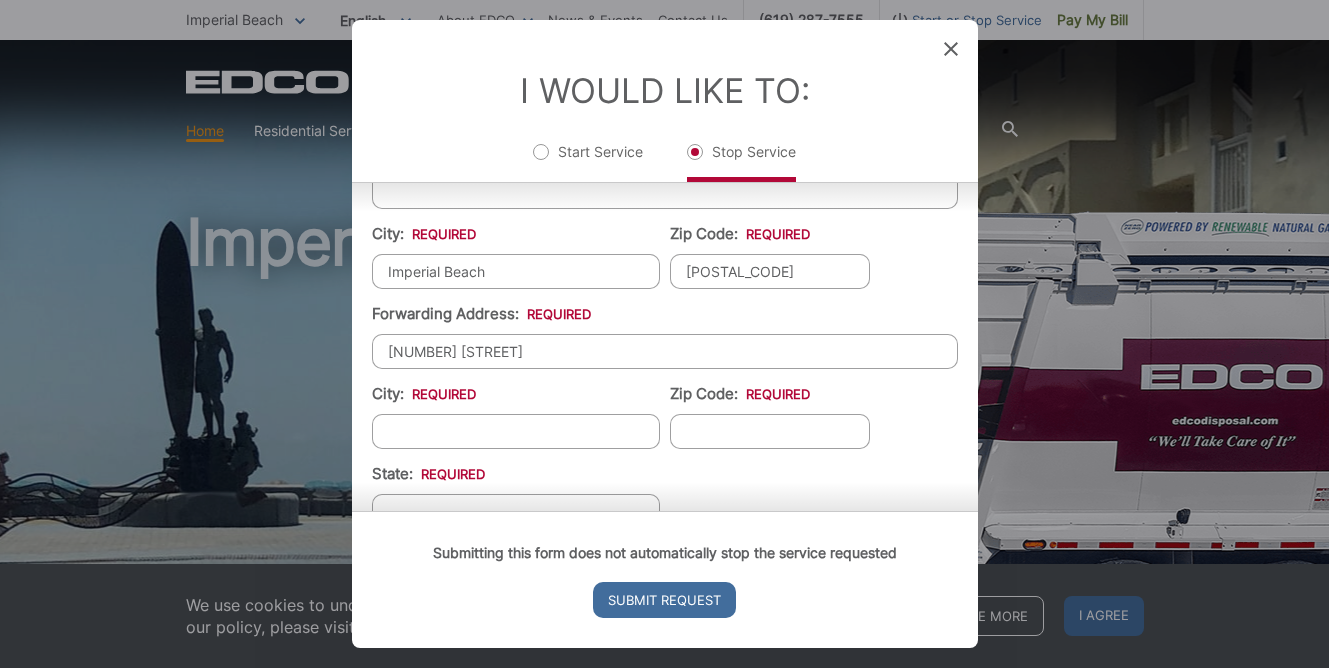scroll, scrollTop: 548, scrollLeft: 0, axis: vertical 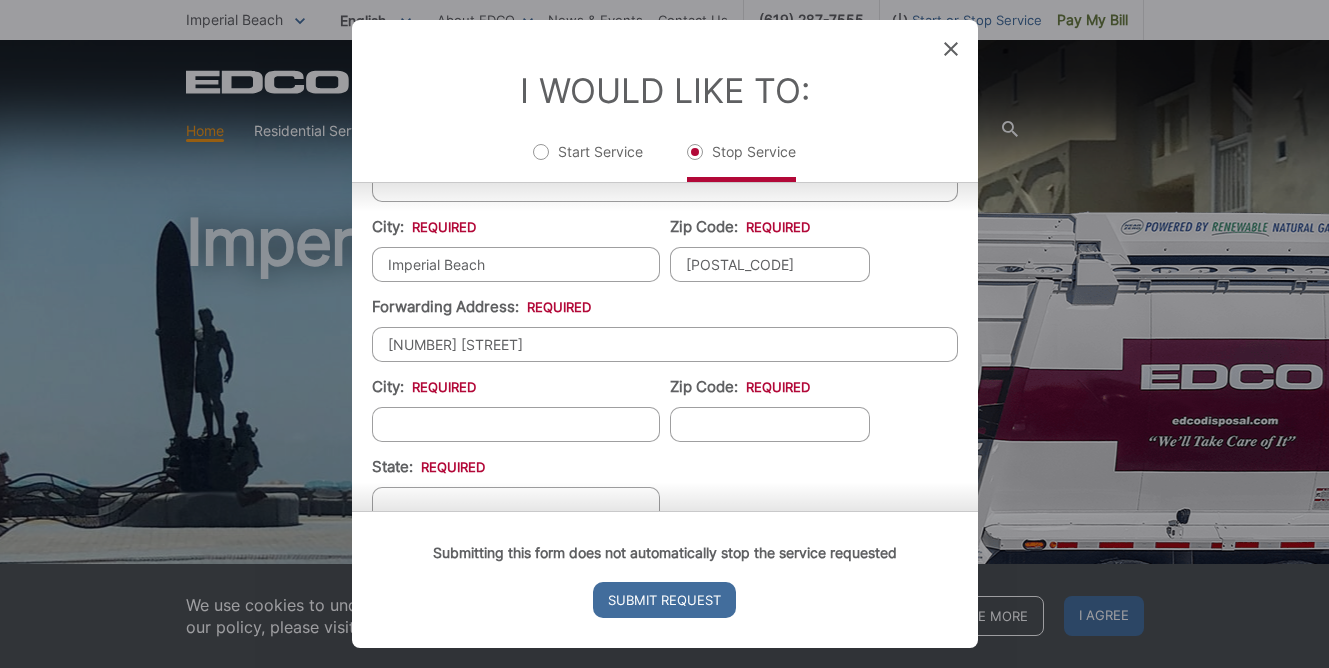 type on "[NUMBER] [STREET]" 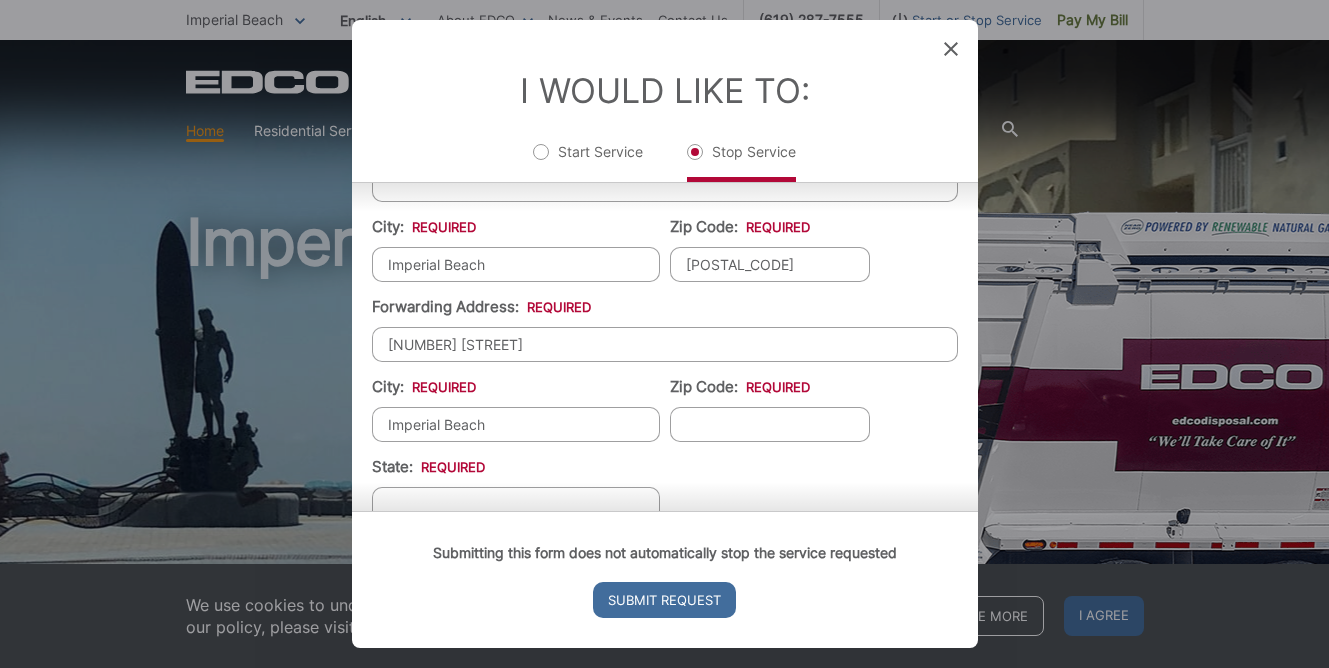 type on "Imperial Beach" 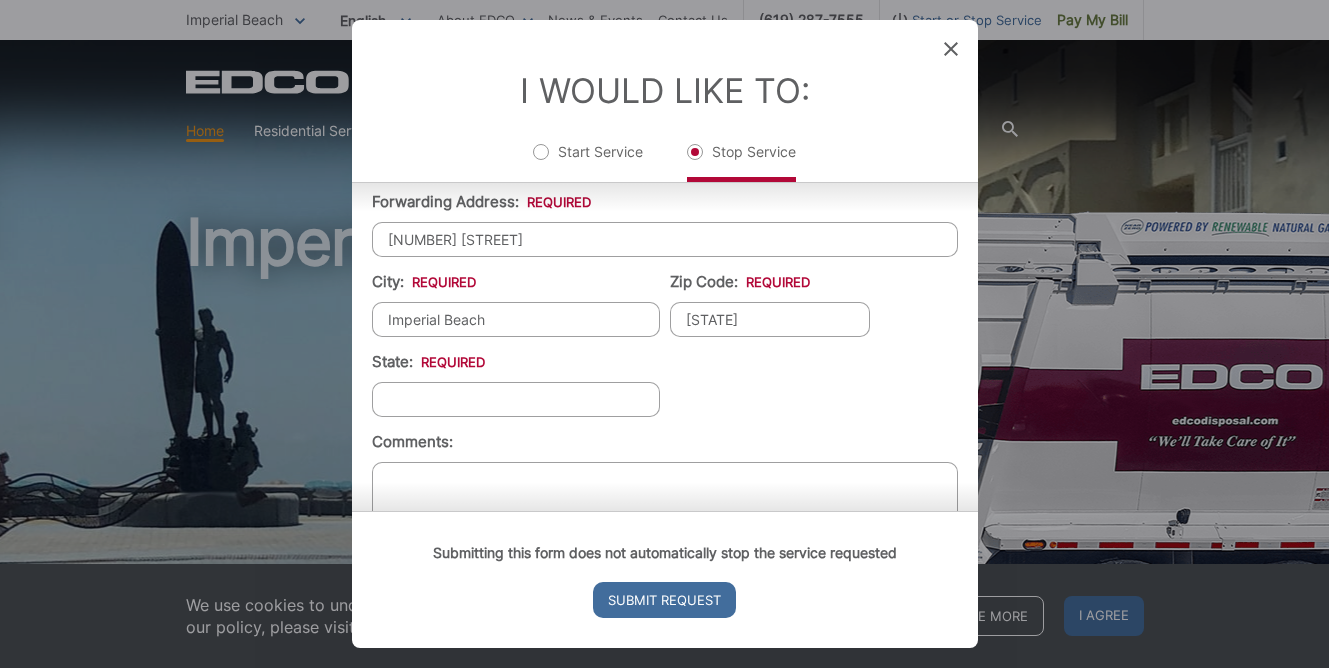 scroll, scrollTop: 677, scrollLeft: 0, axis: vertical 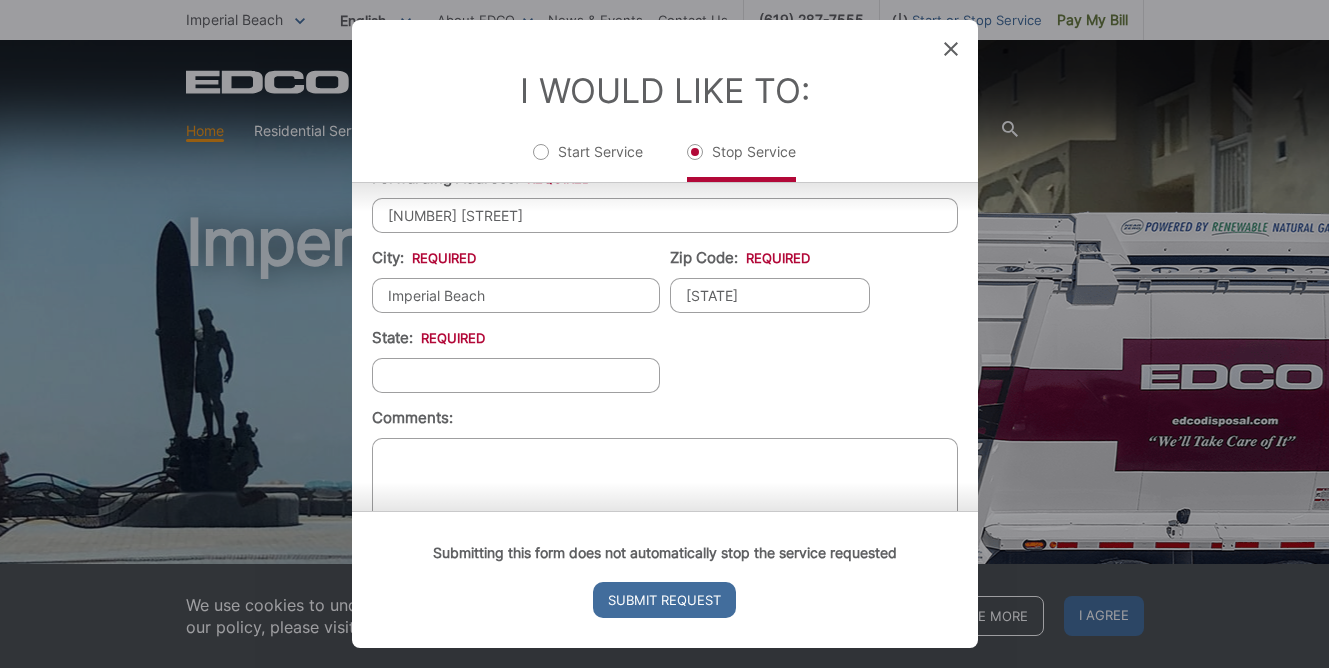 type on "[STATE]" 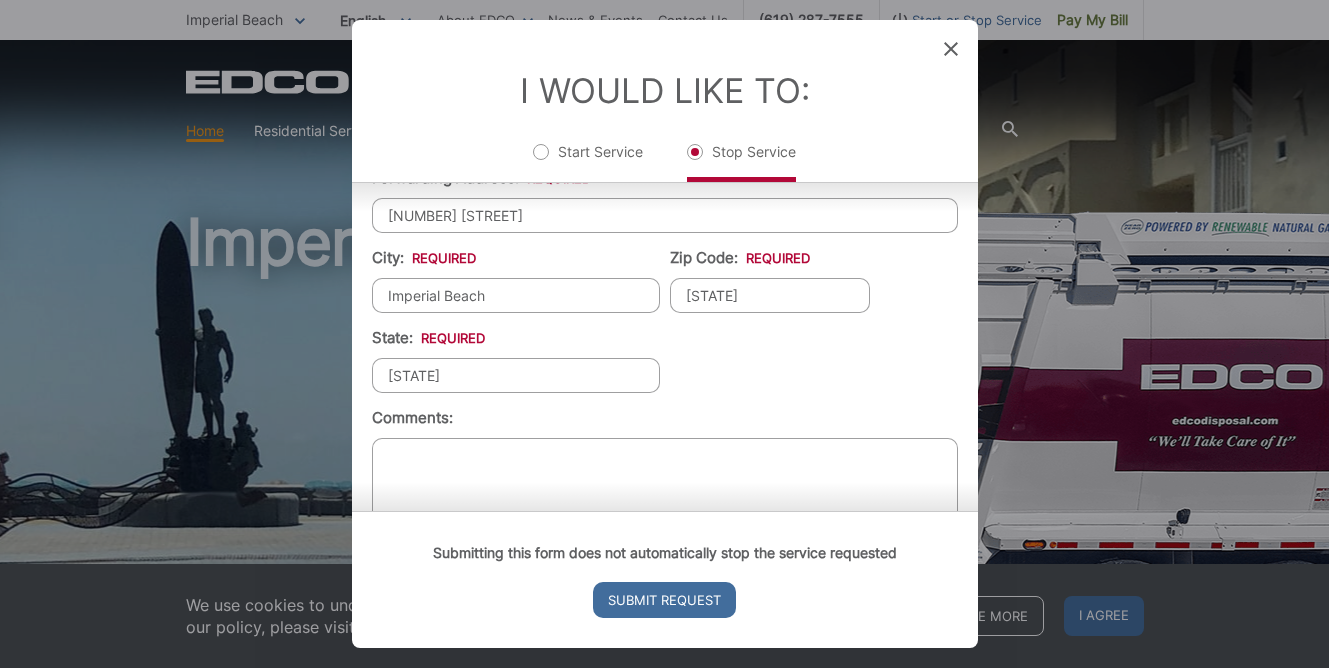 scroll, scrollTop: 733, scrollLeft: 0, axis: vertical 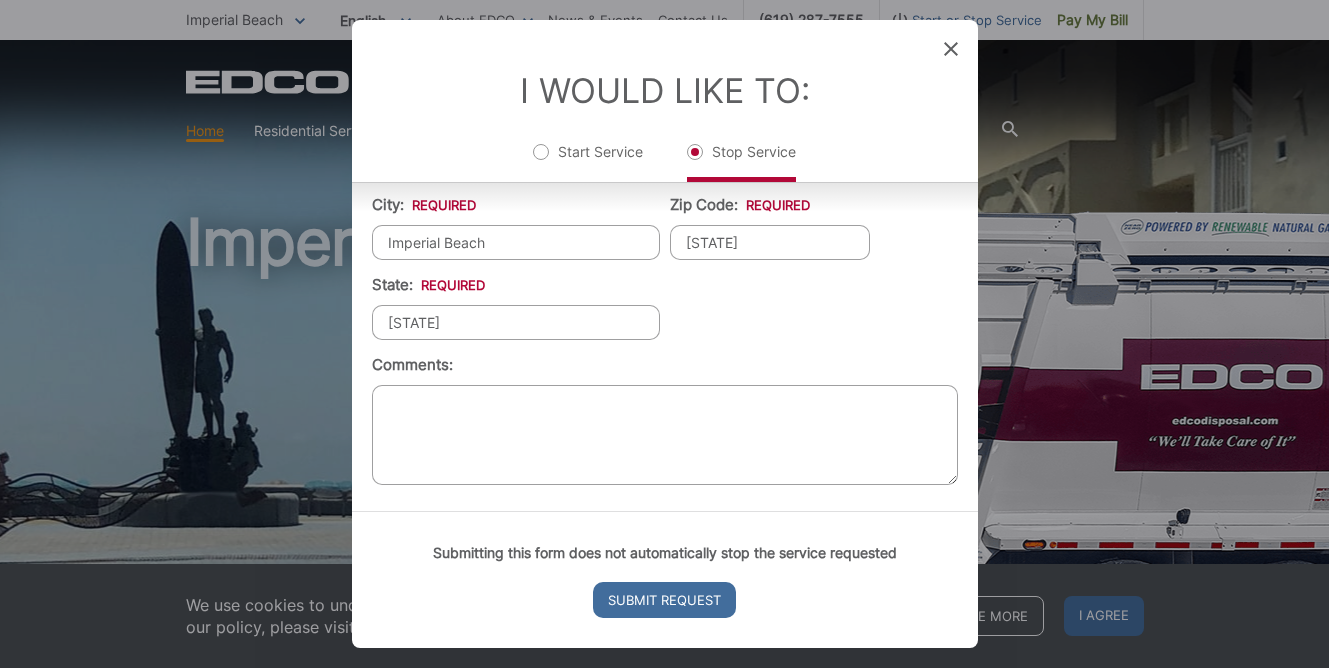 type on "[STATE]" 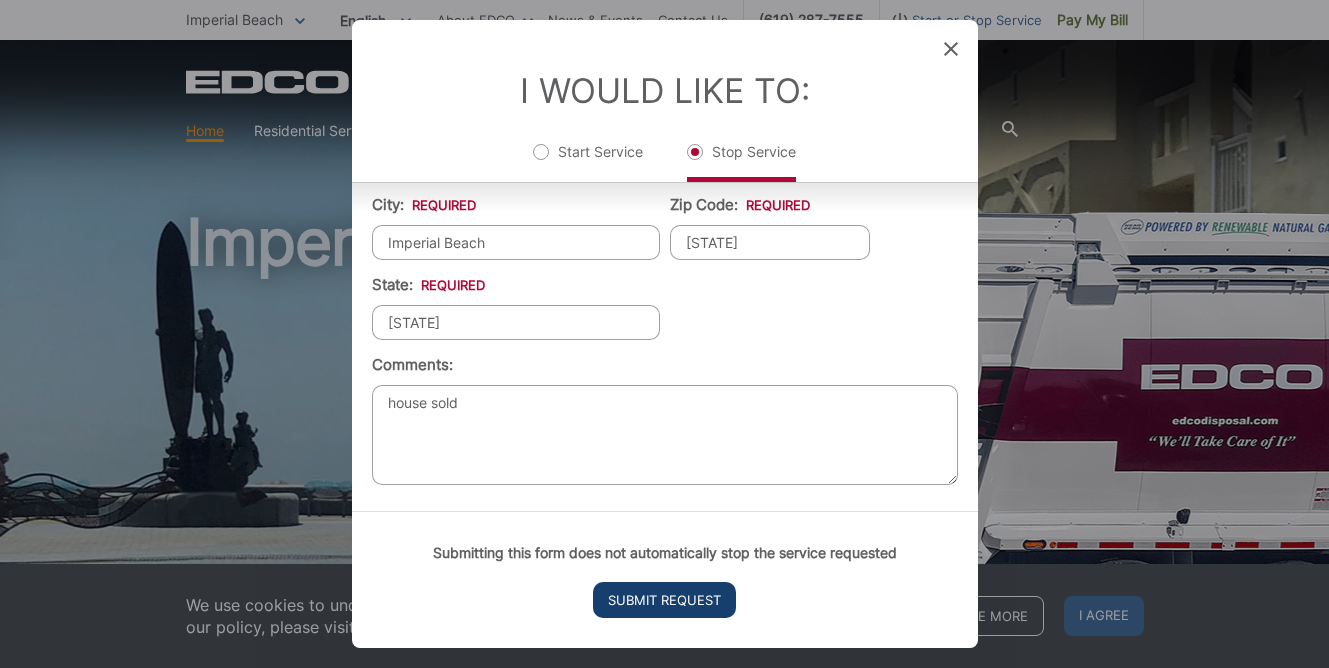 type on "house sold" 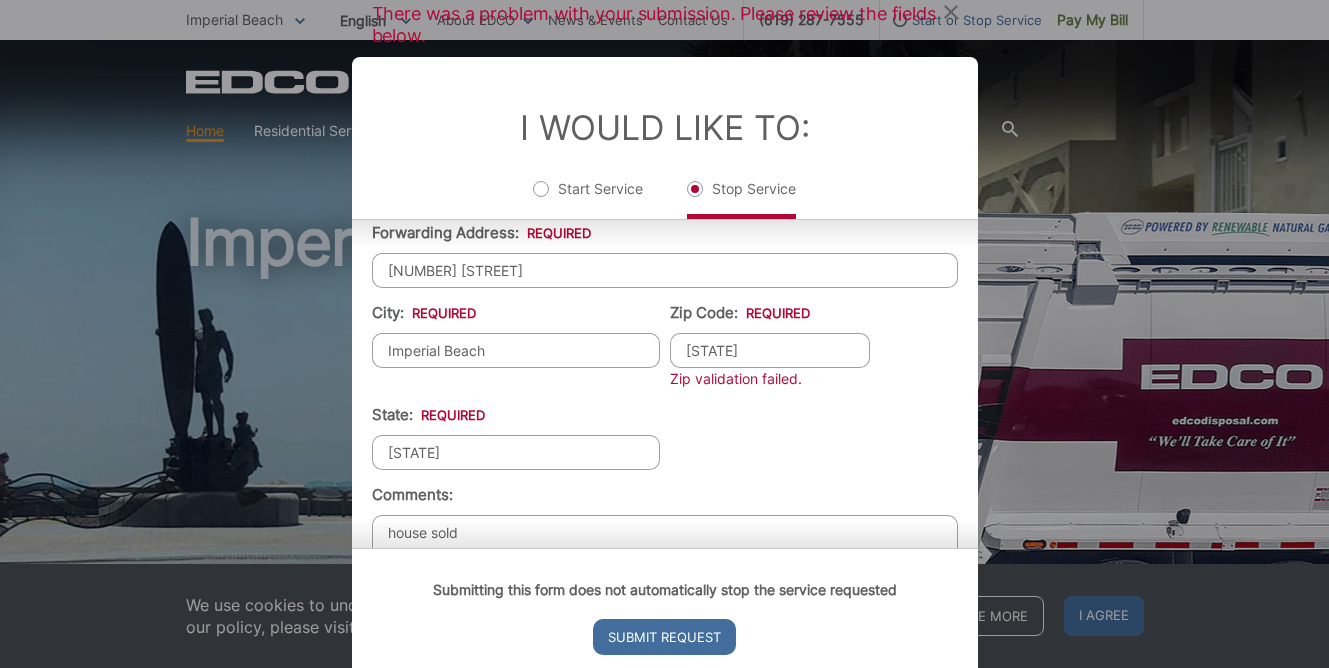 scroll, scrollTop: 658, scrollLeft: 0, axis: vertical 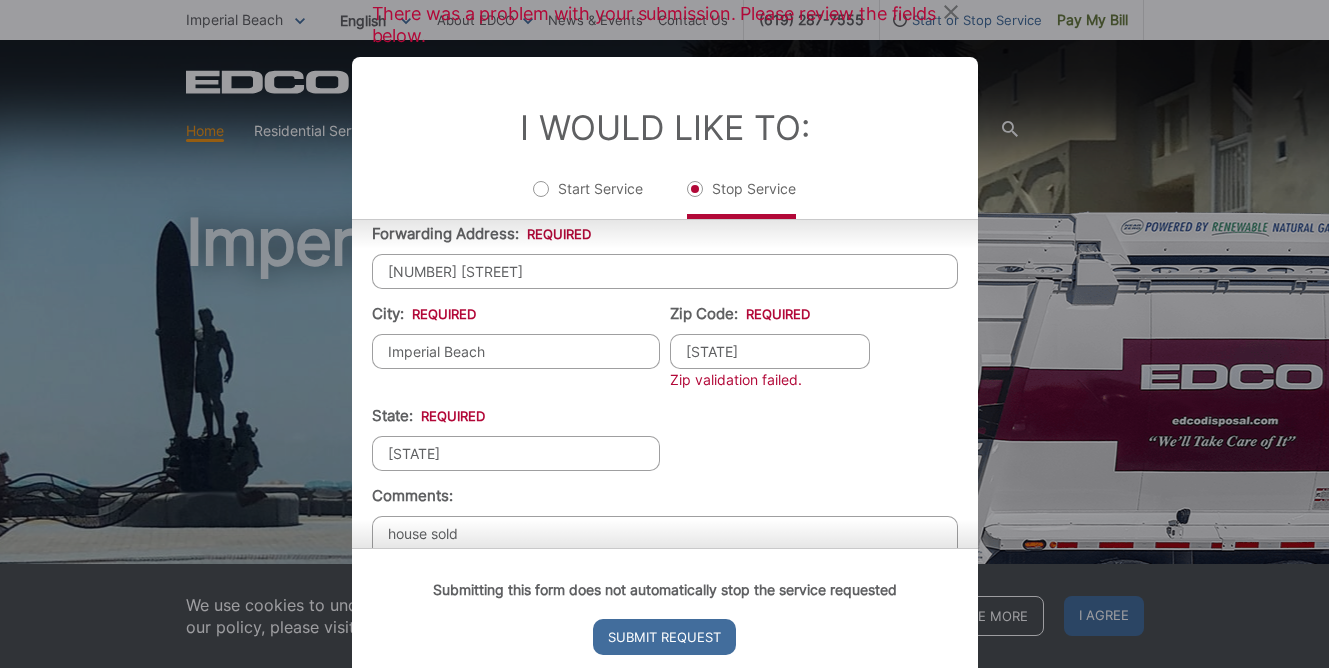 drag, startPoint x: 762, startPoint y: 359, endPoint x: 638, endPoint y: 356, distance: 124.036285 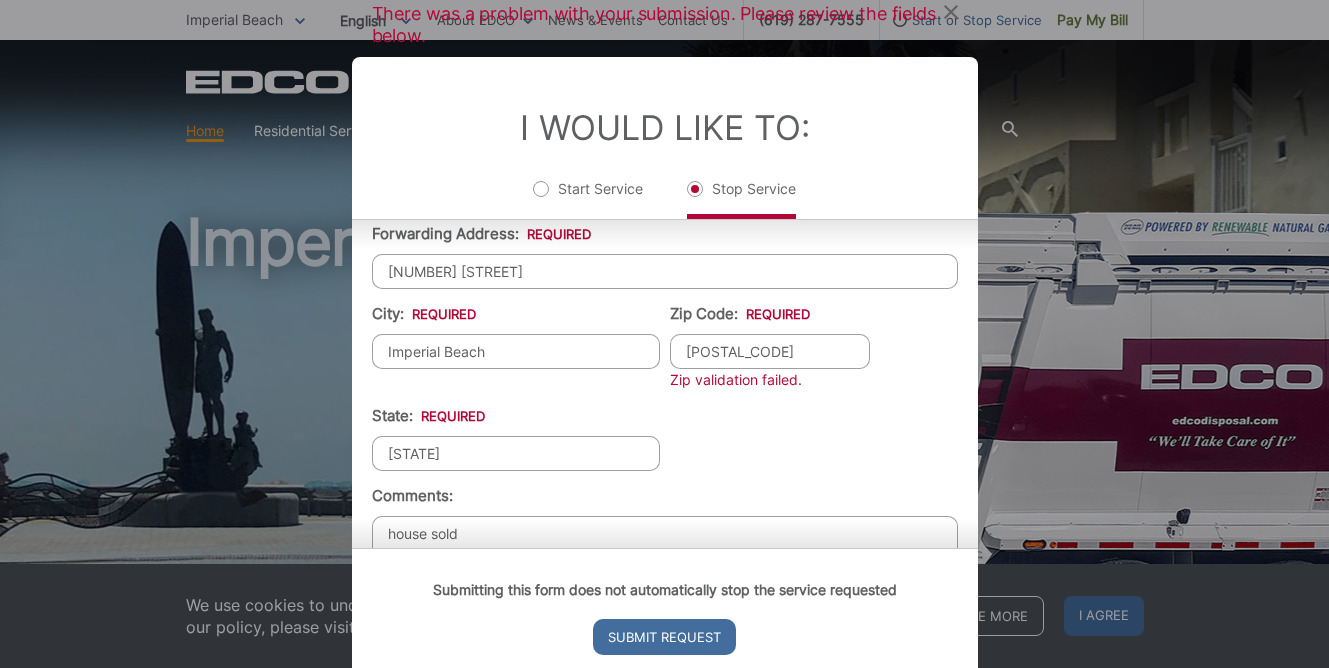type on "[POSTAL_CODE]" 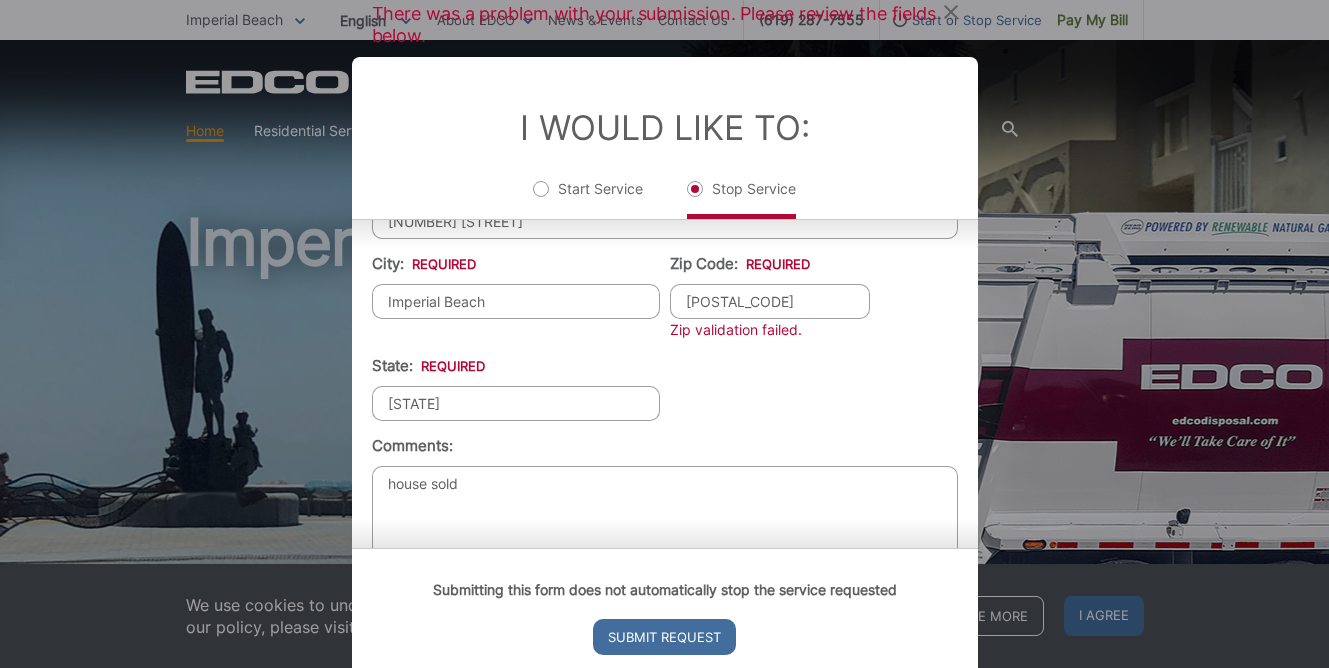 click on "First Name: * [FIRST] Last Name: * [LAST] Telephone: * [PHONE] Email: *
[EMAIL]
Service Address 1: * [NUMBER] [STREET] Service Address 2: City: * [CITY] Zip Code: * [POSTAL_CODE] Billing Address: * Forwarding Address: * [NUMBER] [STREET] City: * [CITY] Zip Code: * [POSTAL_CODE] Zip validation failed. State: * [STATE] Comments: house sold" at bounding box center (665, 165) 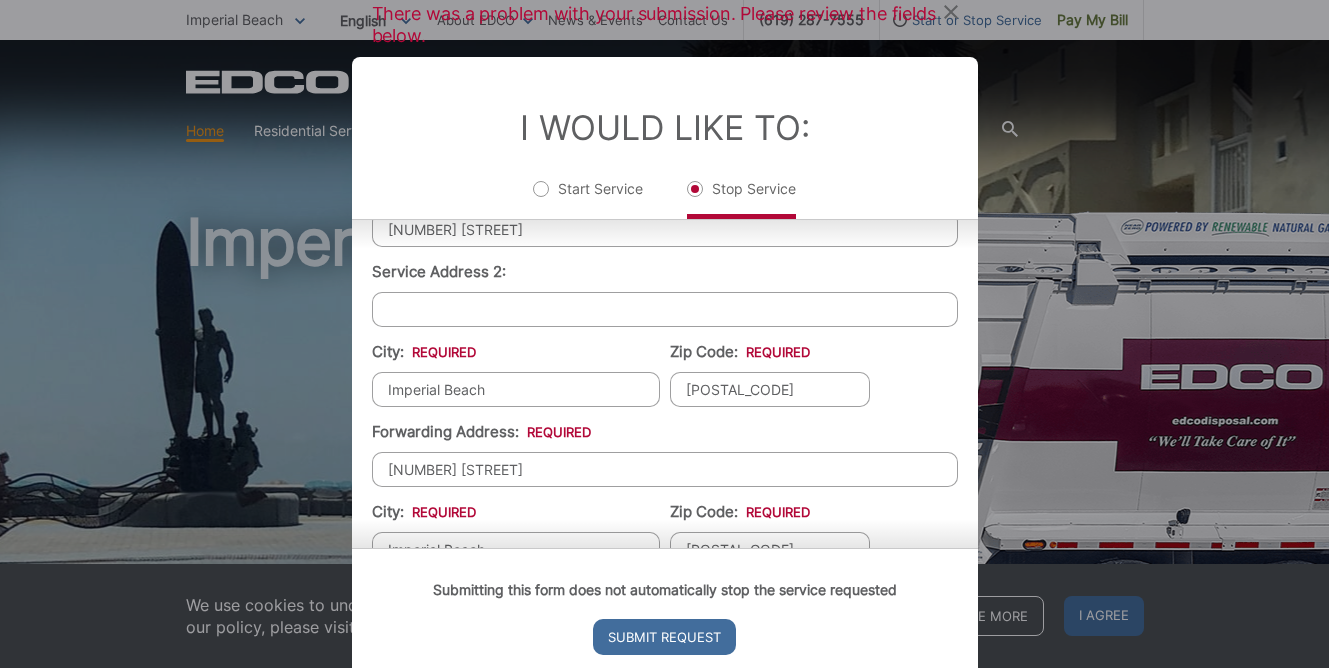 scroll, scrollTop: 0, scrollLeft: 0, axis: both 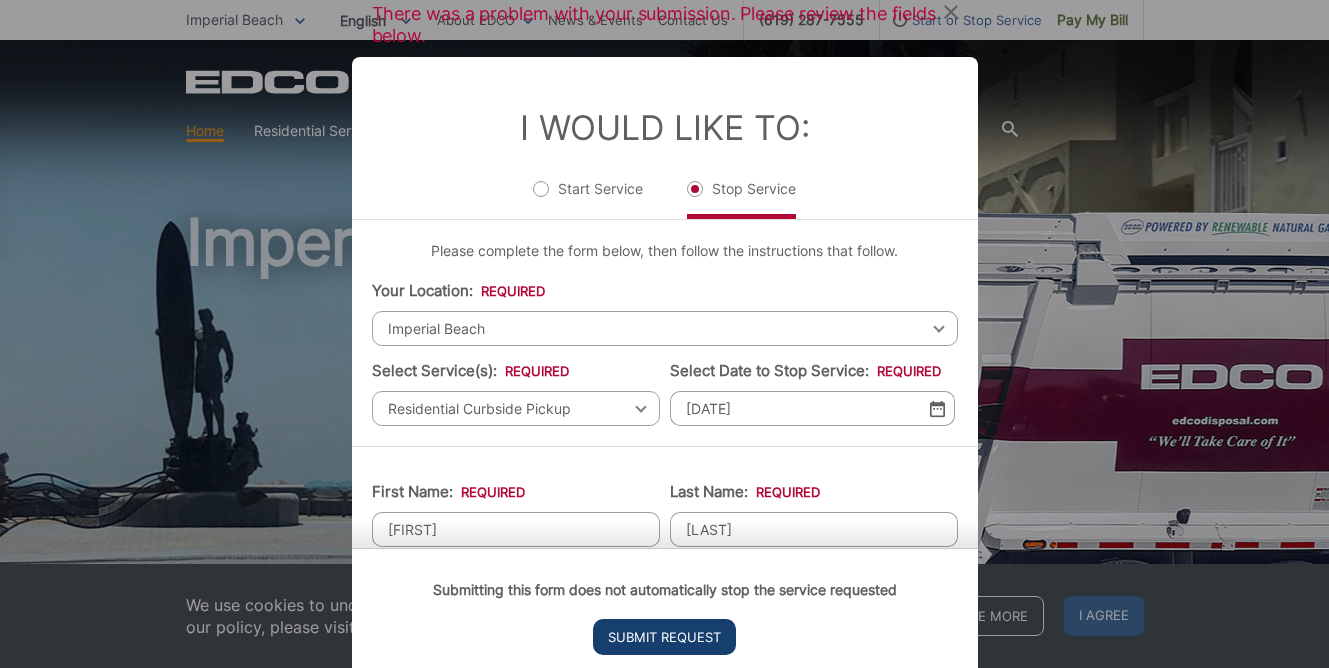 click on "Submit Request" at bounding box center [664, 637] 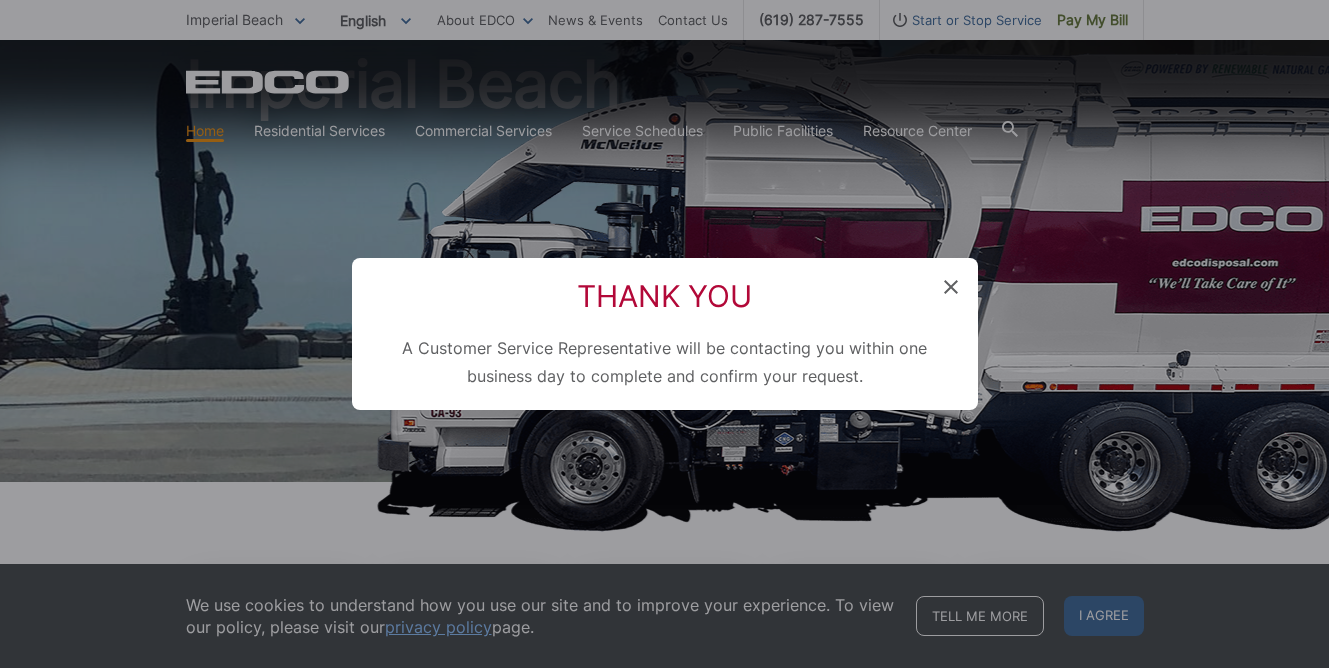 scroll, scrollTop: 20, scrollLeft: 8, axis: both 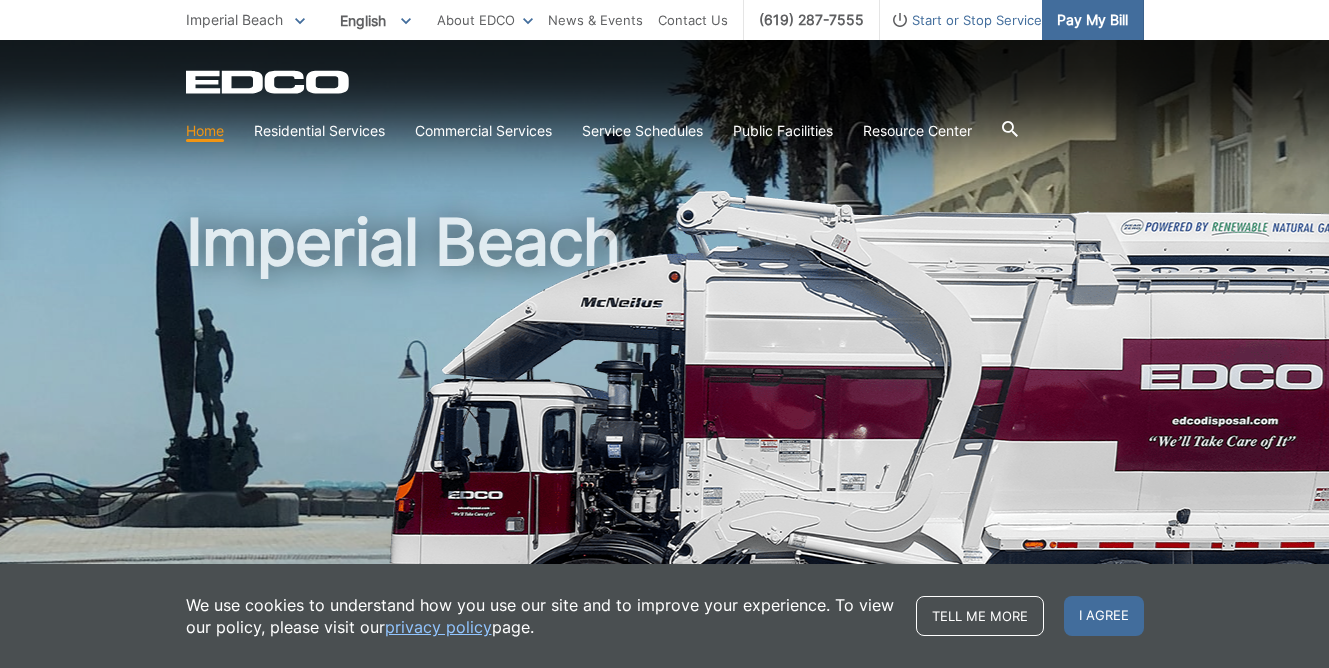 click on "Pay My Bill" at bounding box center [1092, 20] 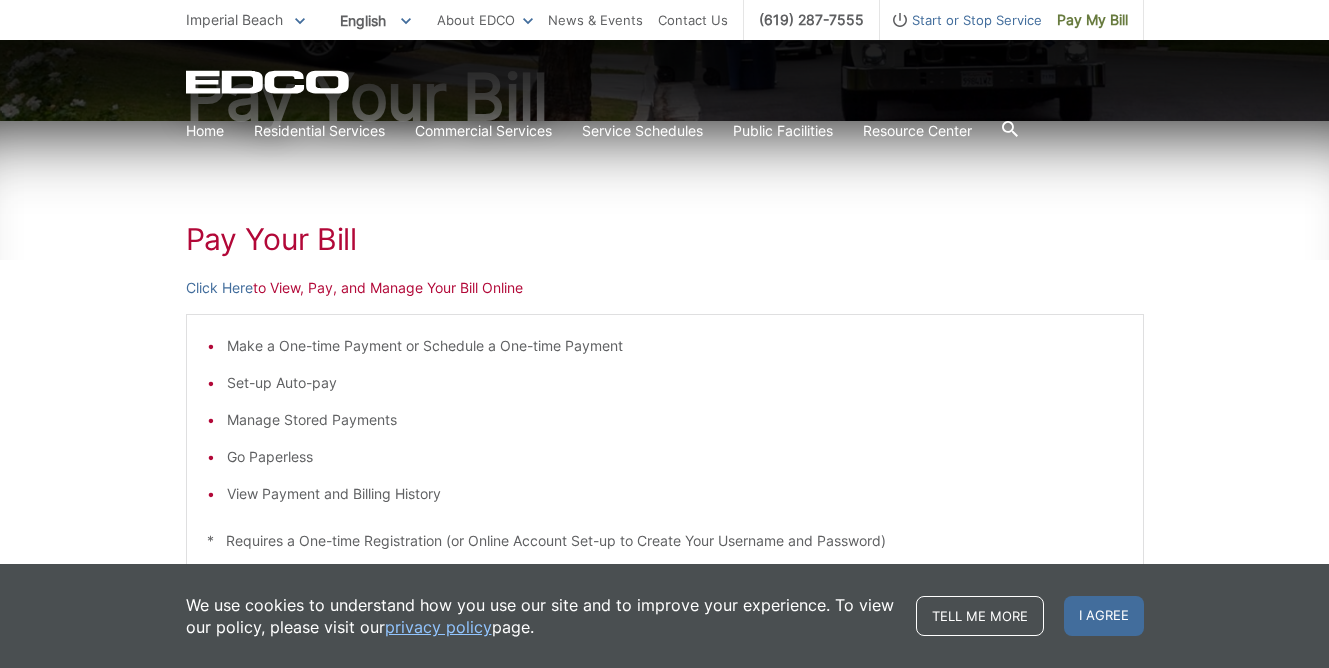 scroll, scrollTop: 264, scrollLeft: 0, axis: vertical 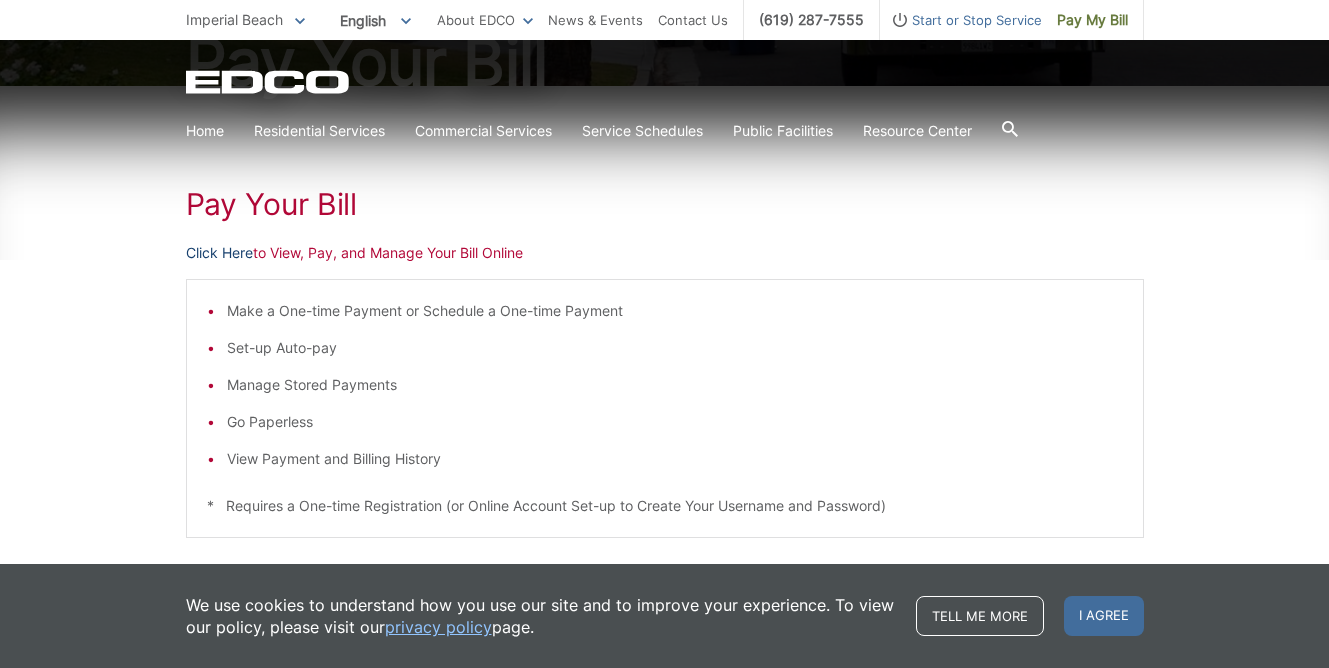 click on "Click Here" at bounding box center (219, 253) 